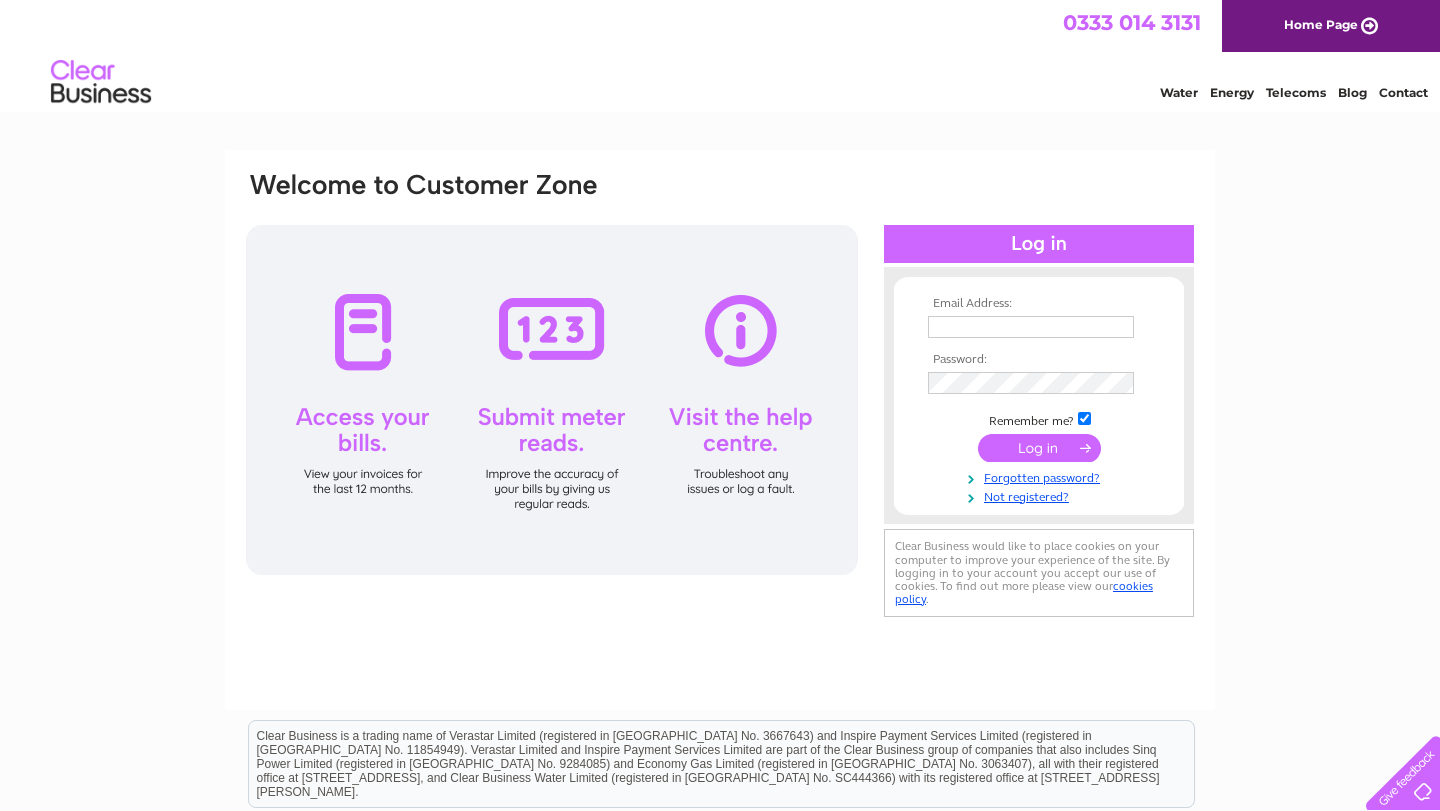 scroll, scrollTop: 0, scrollLeft: 0, axis: both 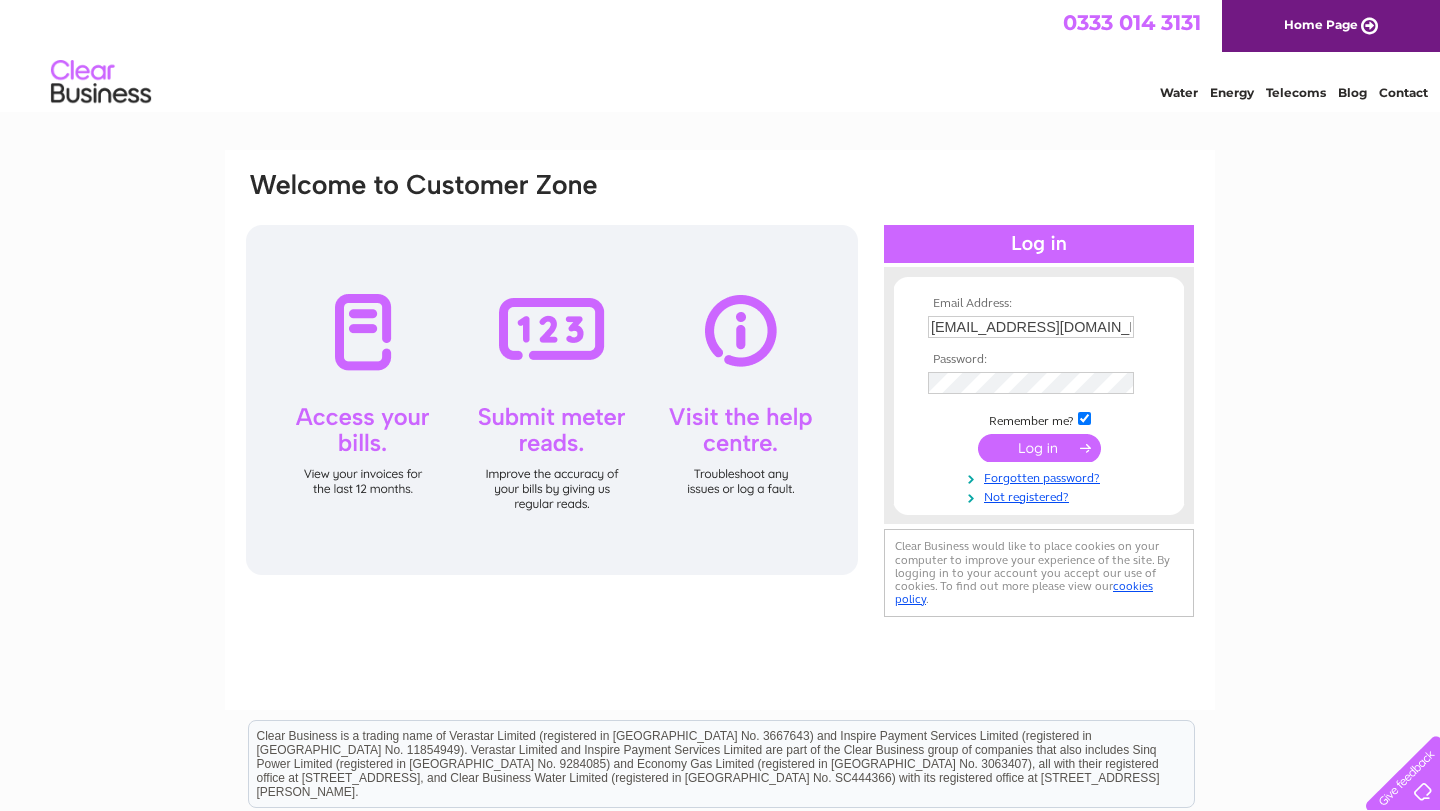 click at bounding box center (1039, 448) 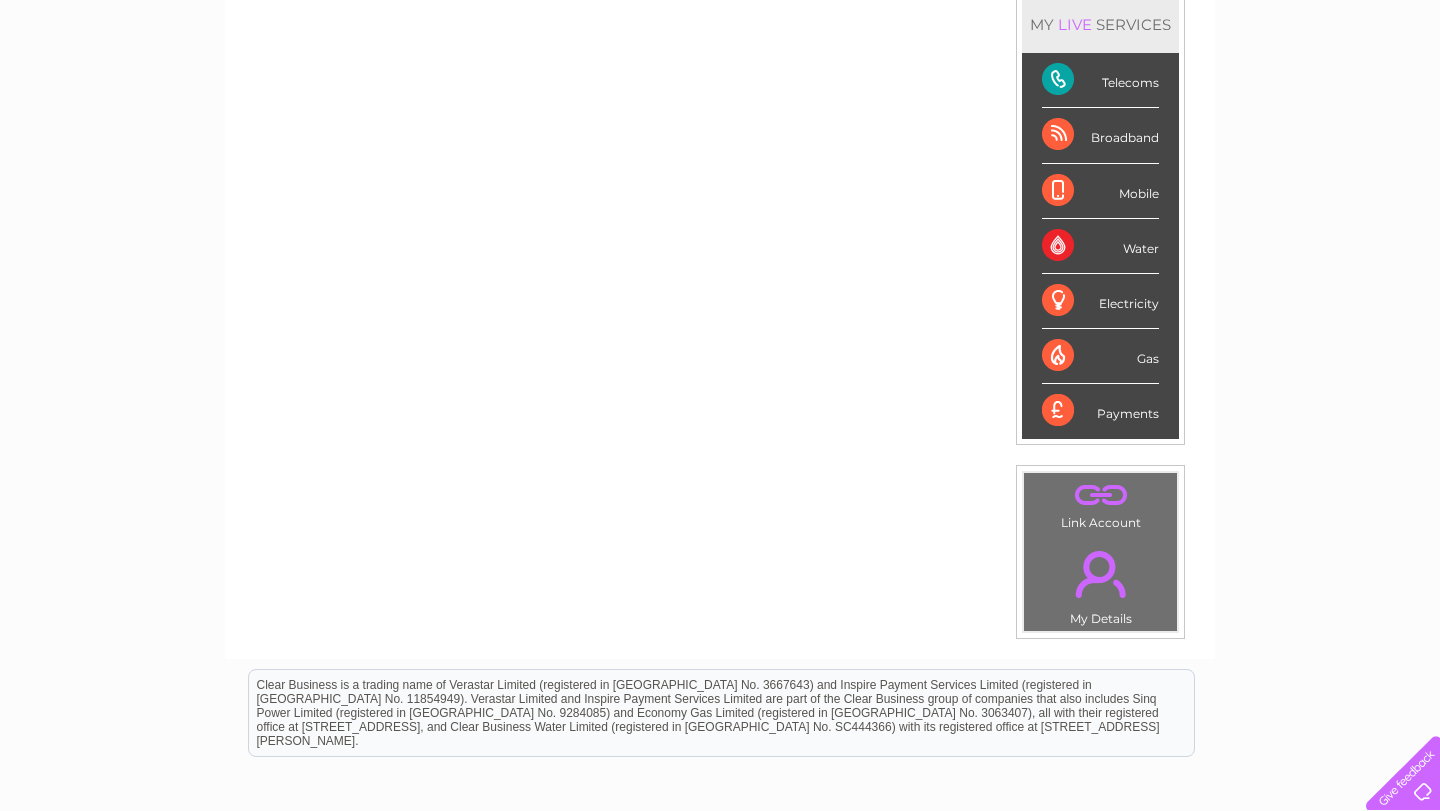 scroll, scrollTop: 409, scrollLeft: 0, axis: vertical 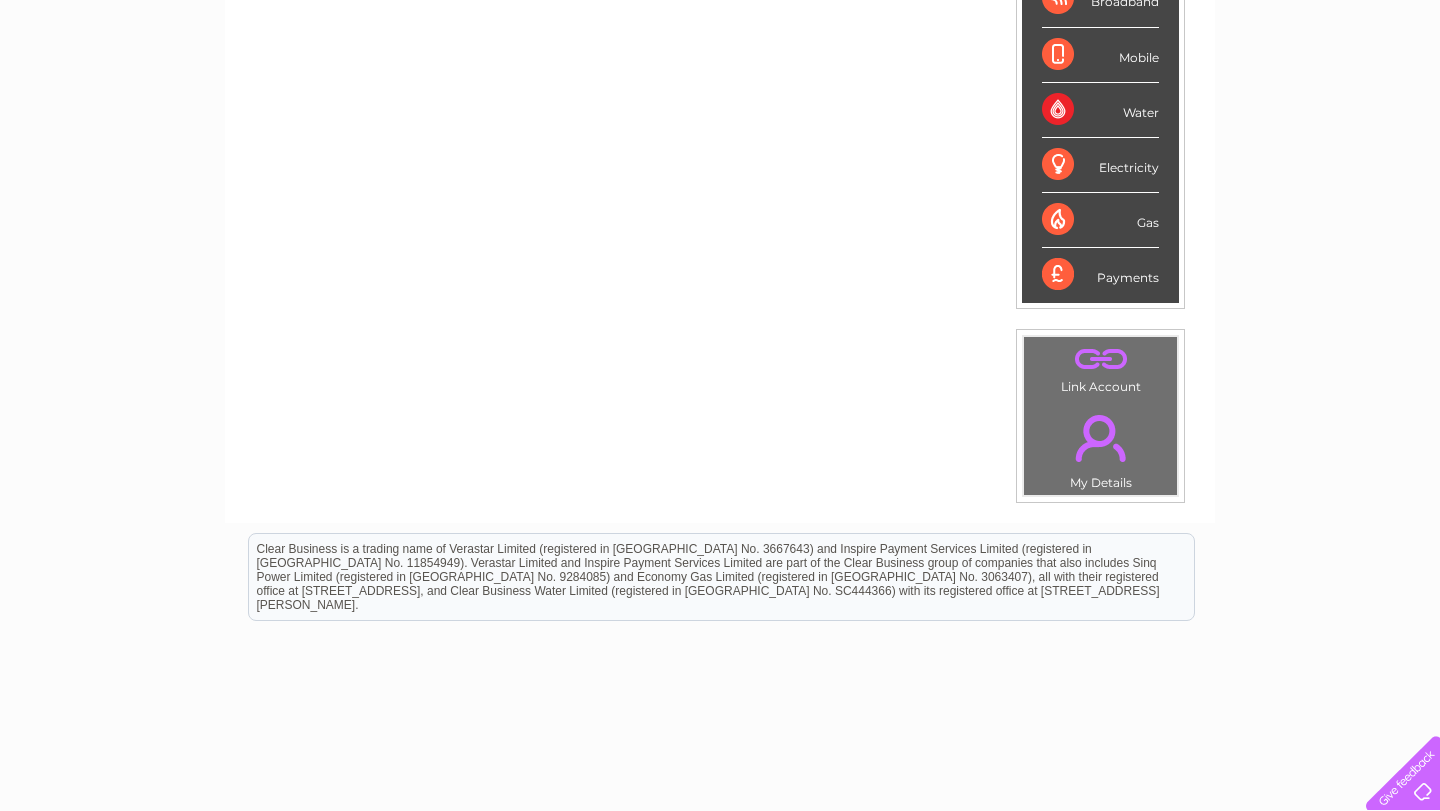 click on "." at bounding box center [1100, 438] 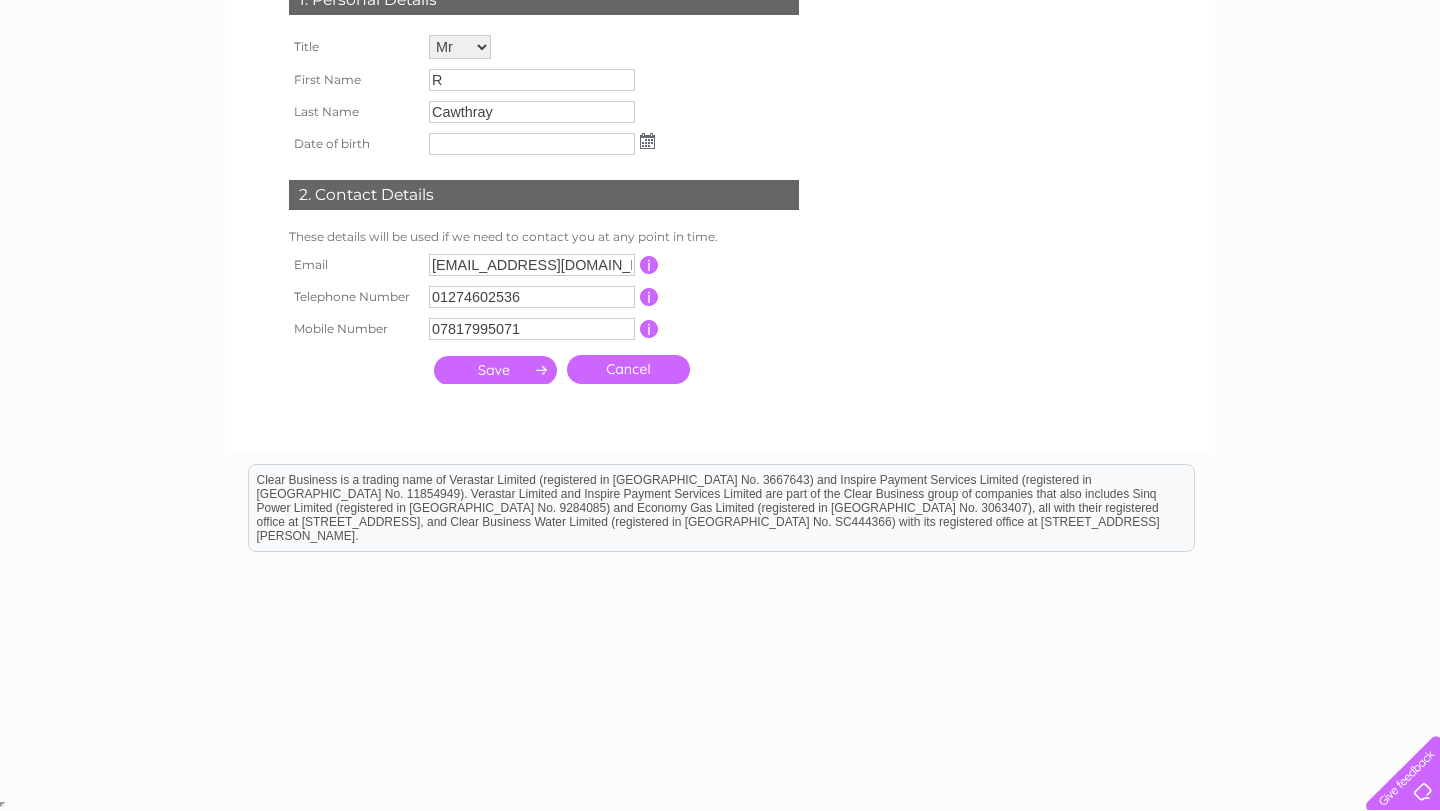 scroll, scrollTop: 0, scrollLeft: 0, axis: both 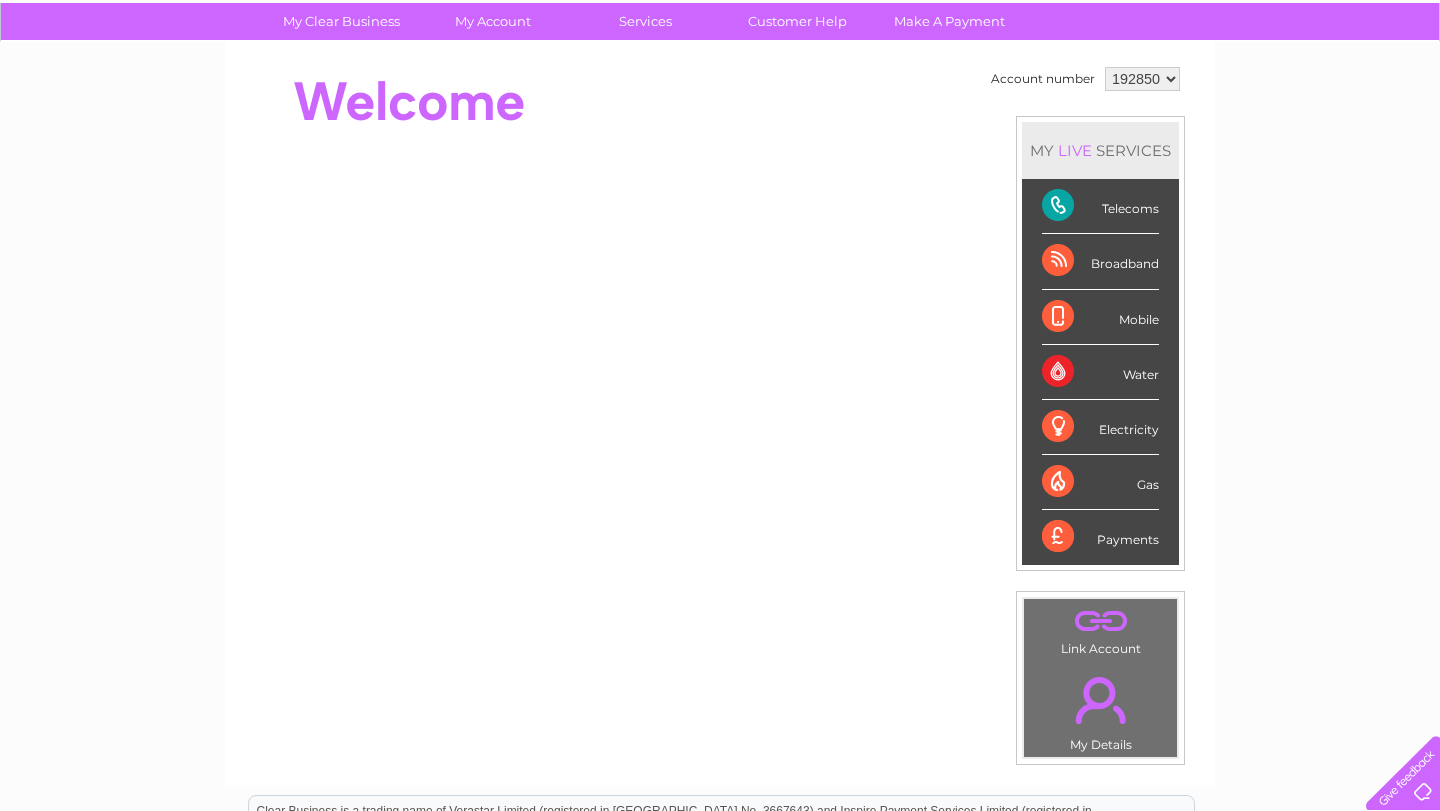 click on "Payments" at bounding box center (1100, 537) 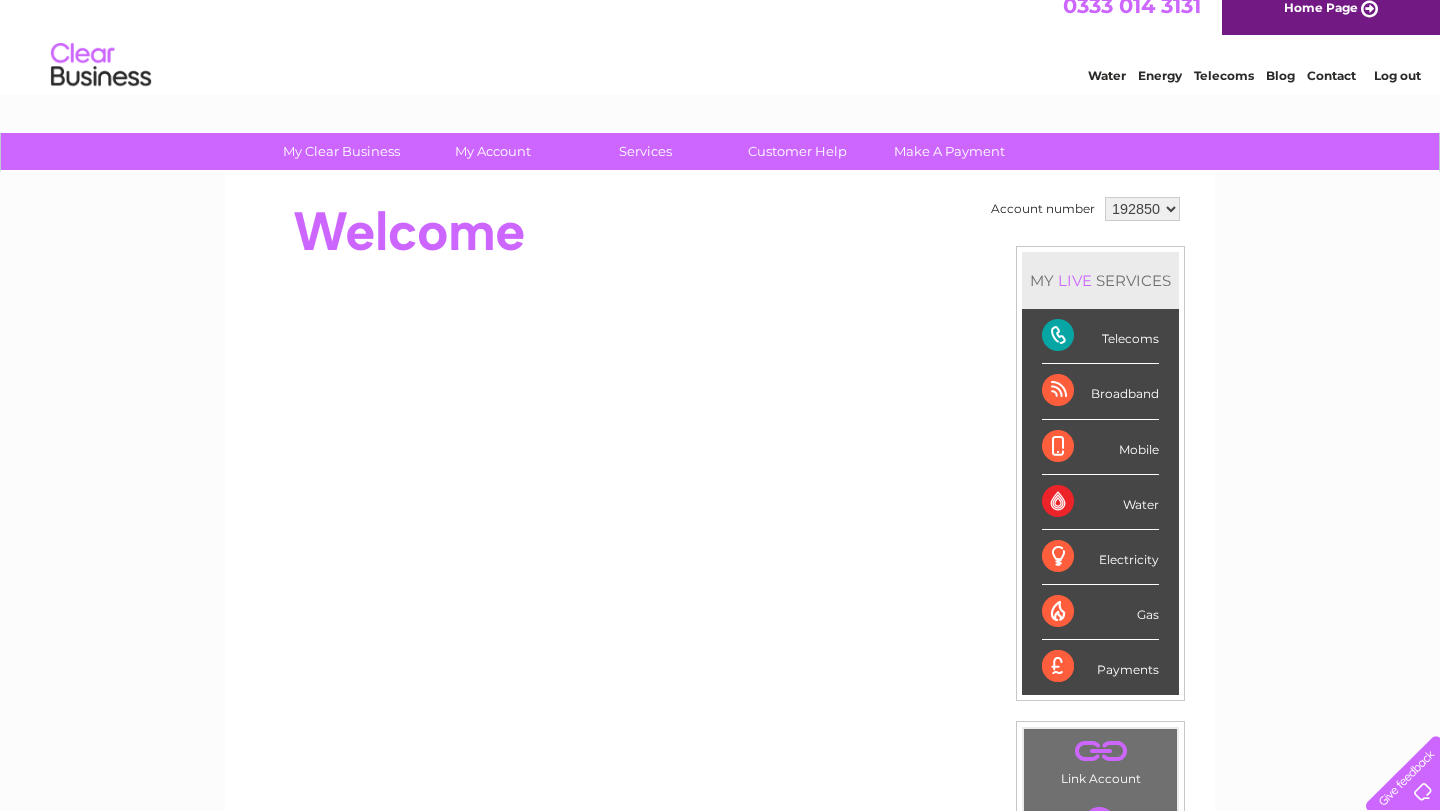 scroll, scrollTop: 0, scrollLeft: 0, axis: both 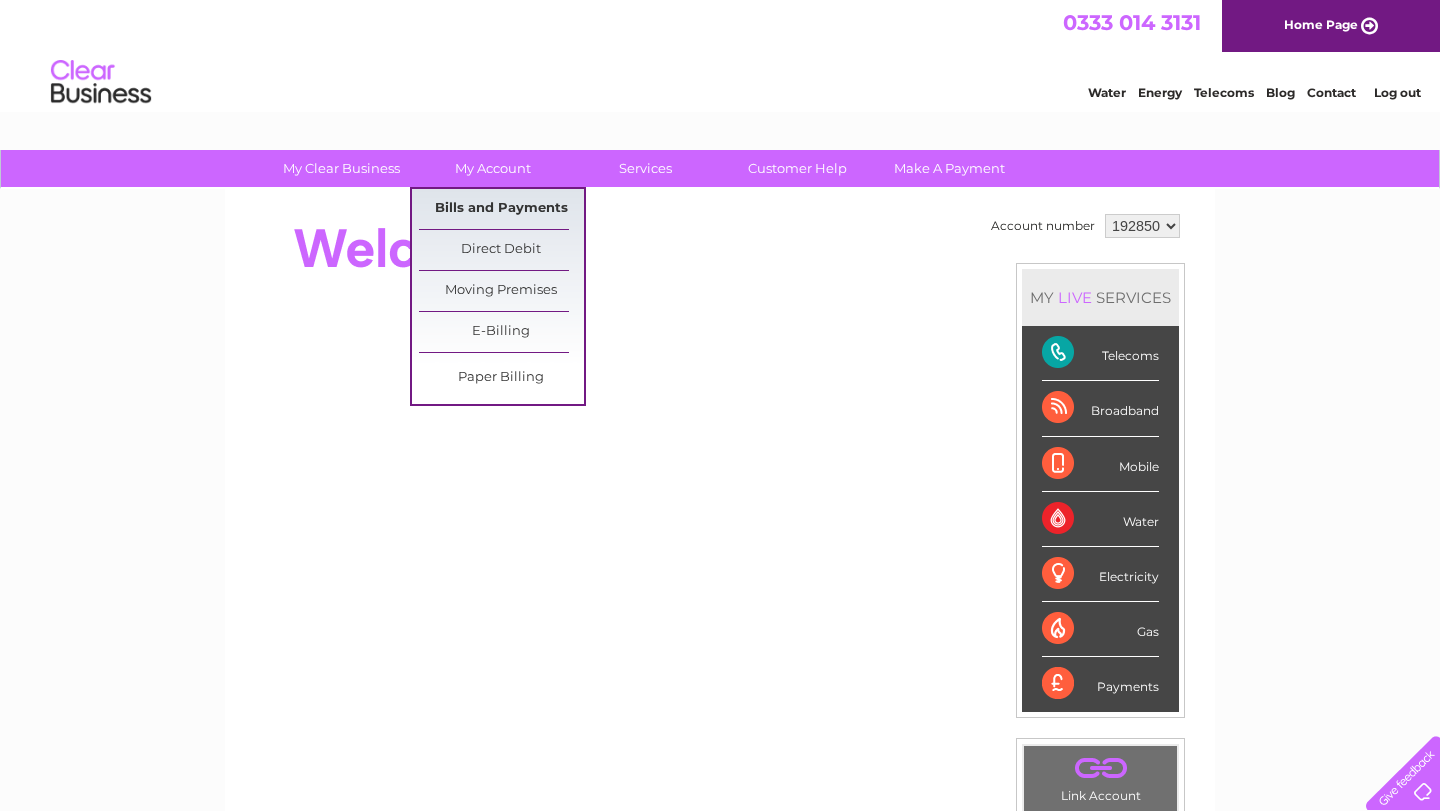 click on "Bills and Payments" at bounding box center (501, 209) 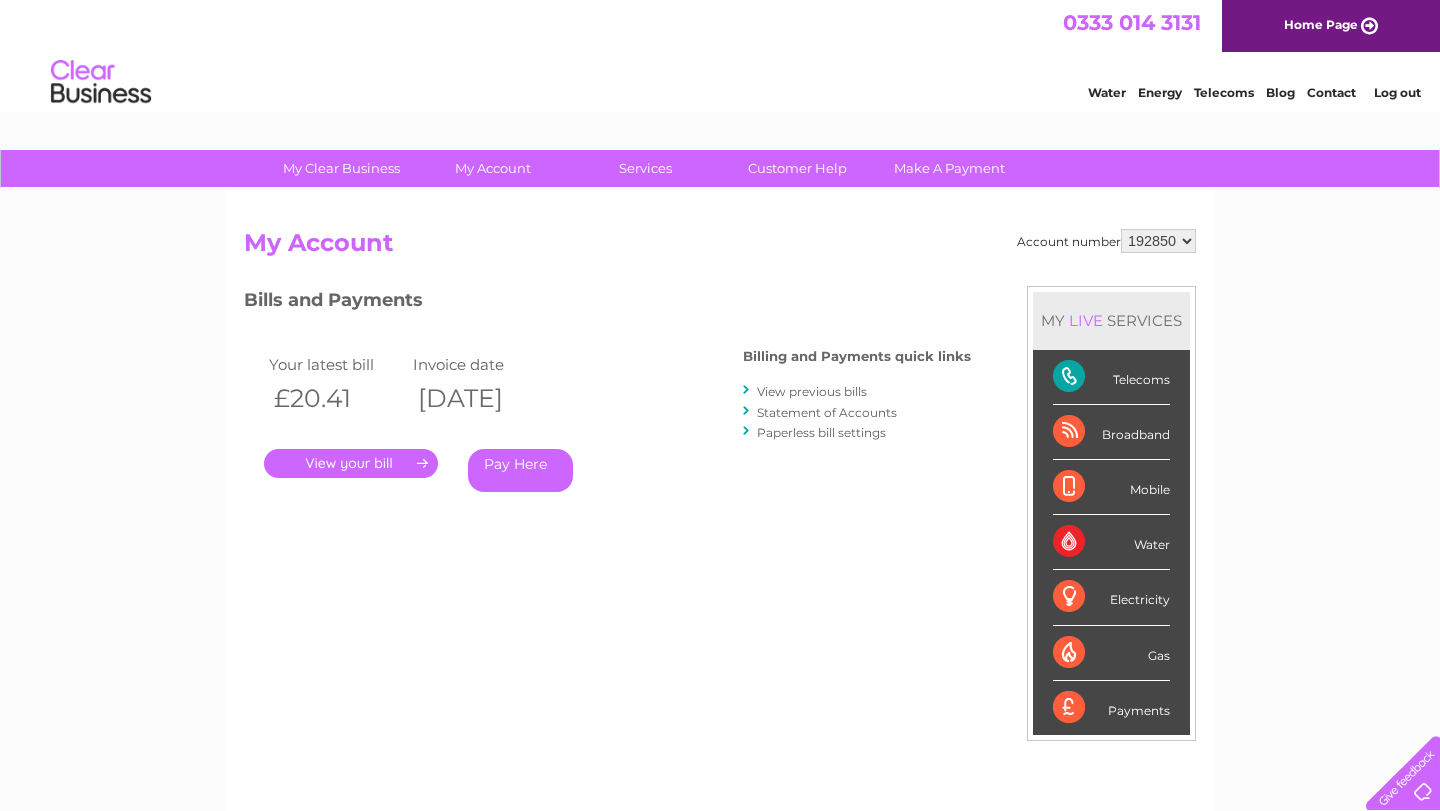 scroll, scrollTop: 0, scrollLeft: 0, axis: both 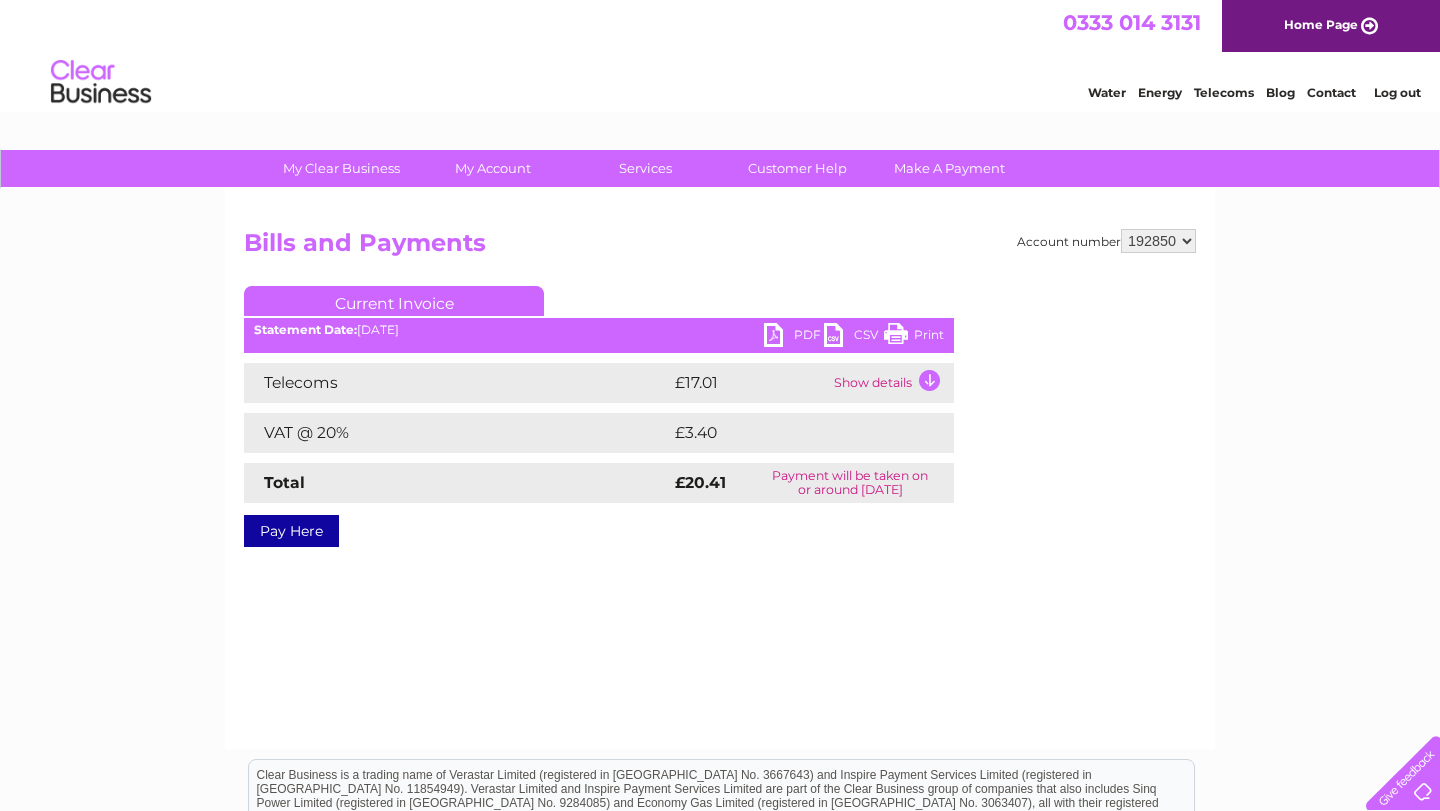 click on "Print" at bounding box center (914, 337) 